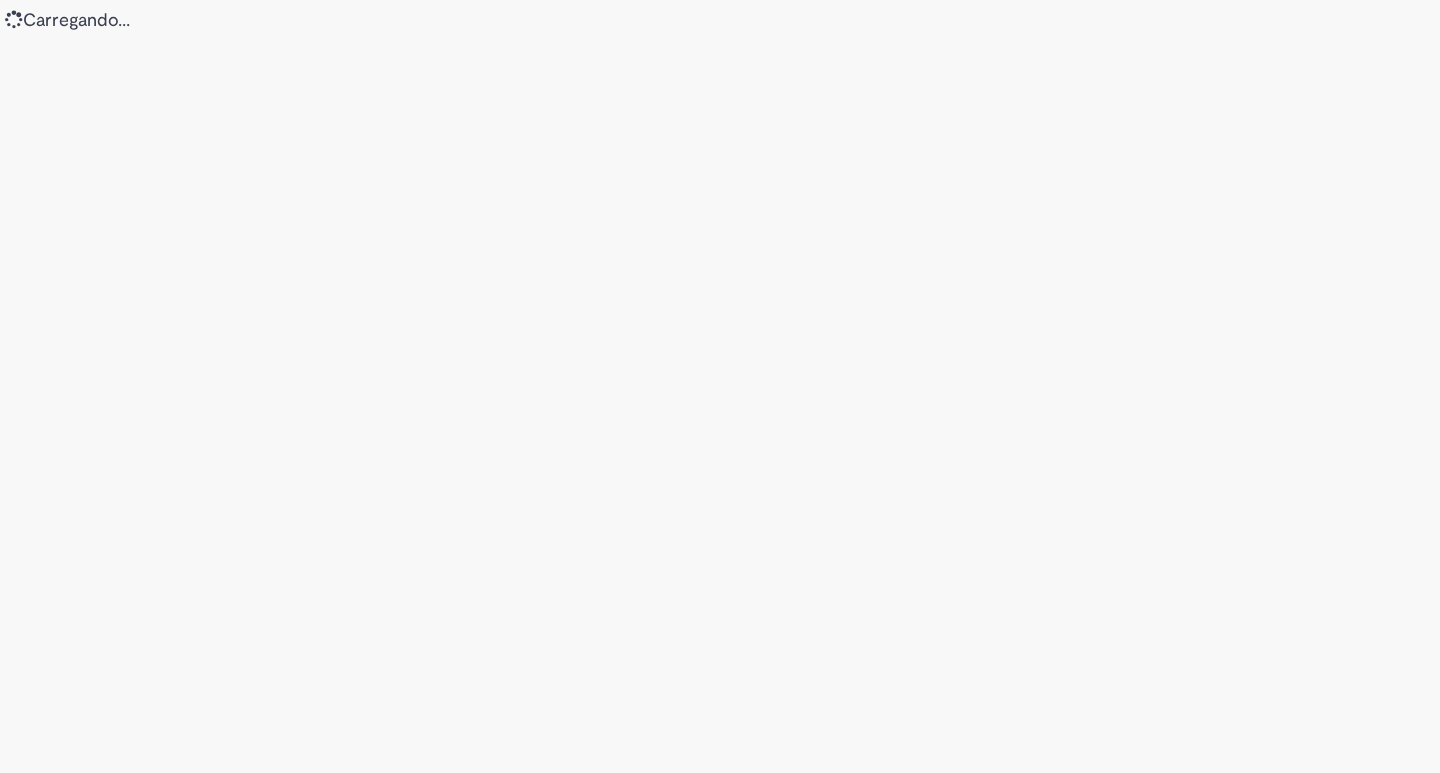 scroll, scrollTop: 0, scrollLeft: 0, axis: both 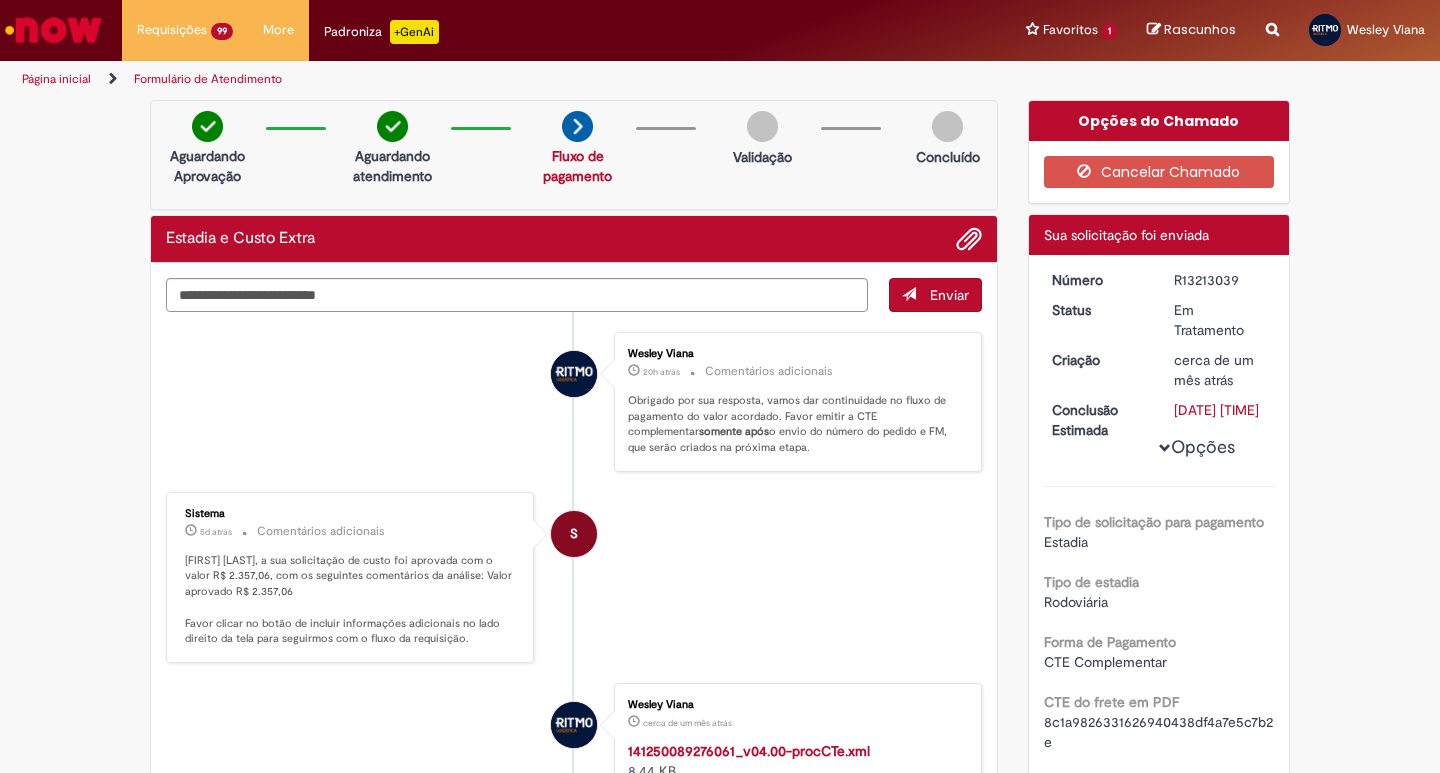 click on "Opções do Chamado" at bounding box center [1159, 121] 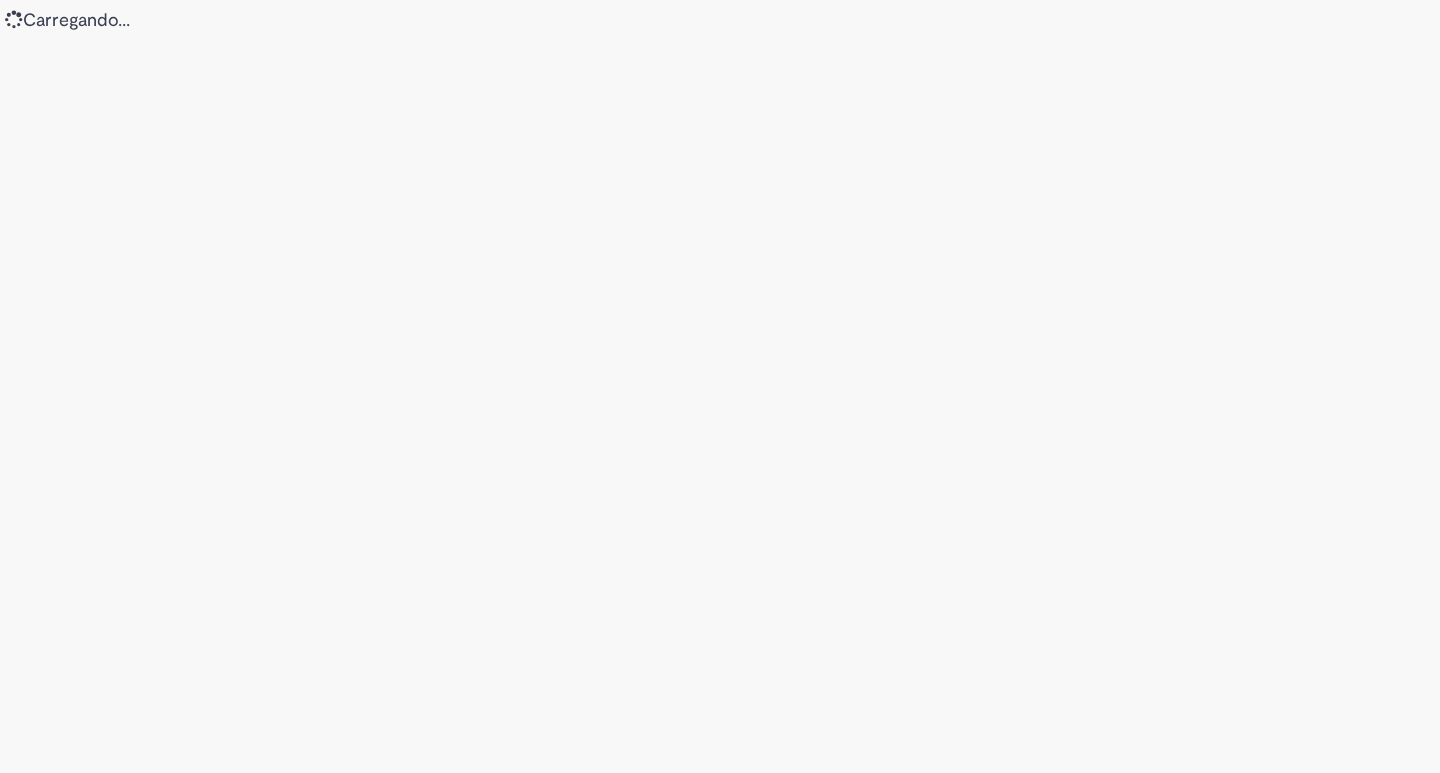 scroll, scrollTop: 0, scrollLeft: 0, axis: both 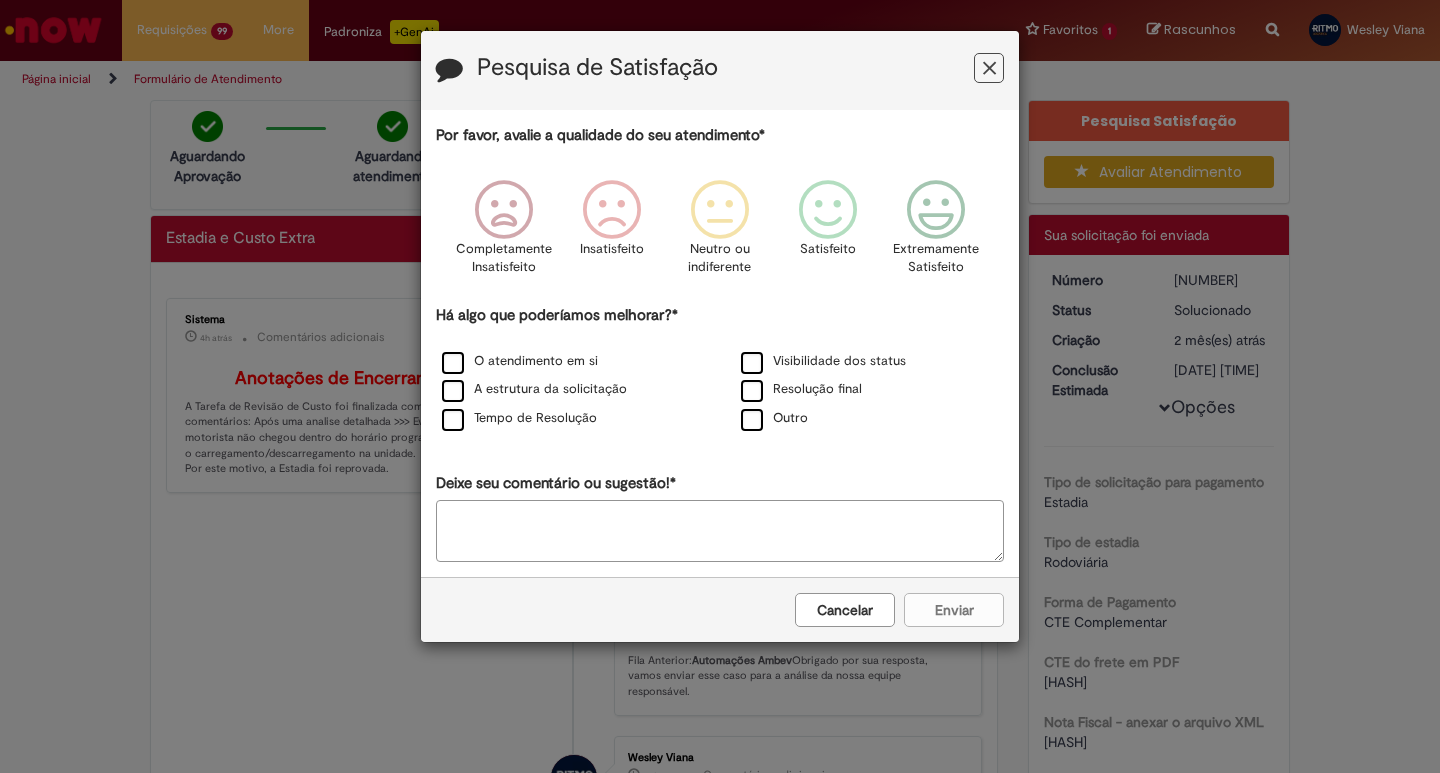 click at bounding box center (989, 68) 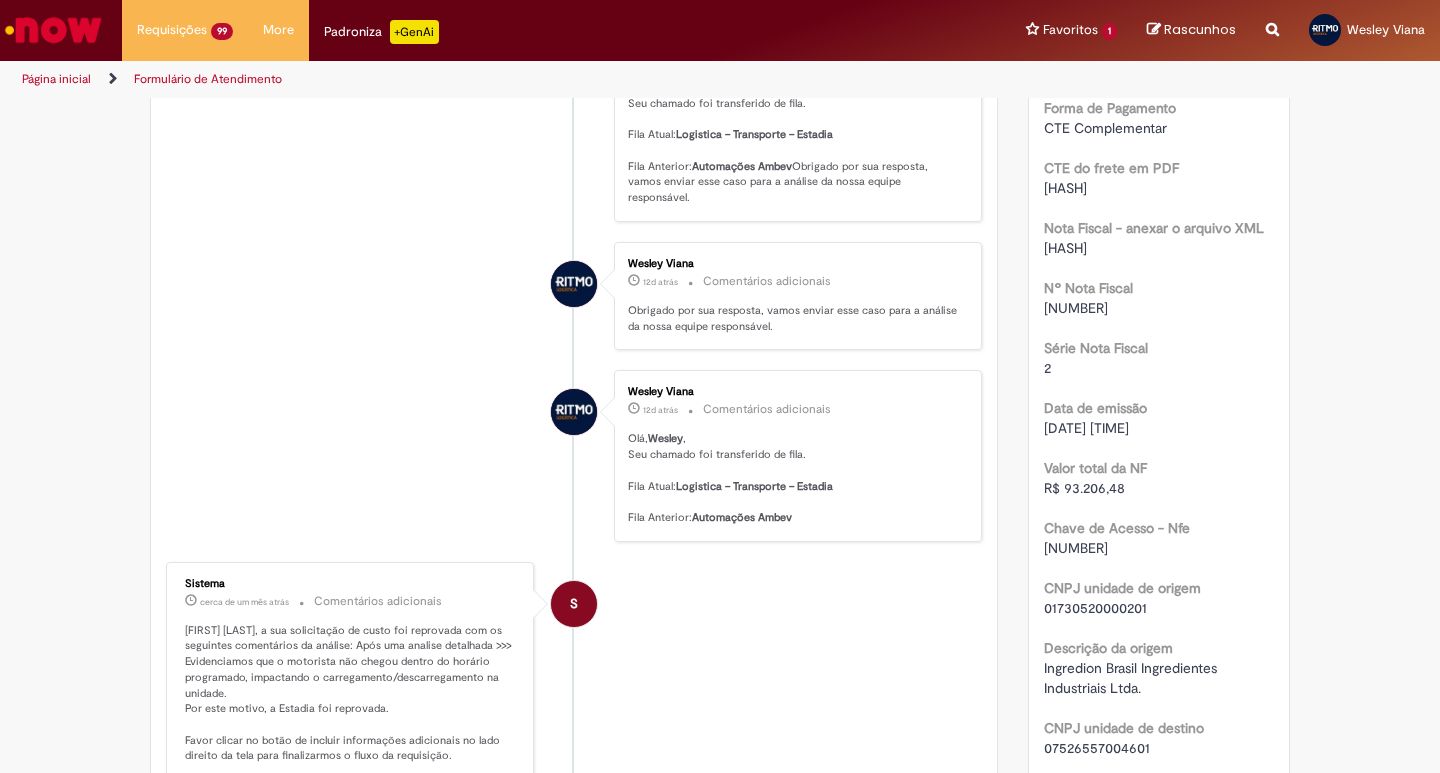scroll, scrollTop: 833, scrollLeft: 0, axis: vertical 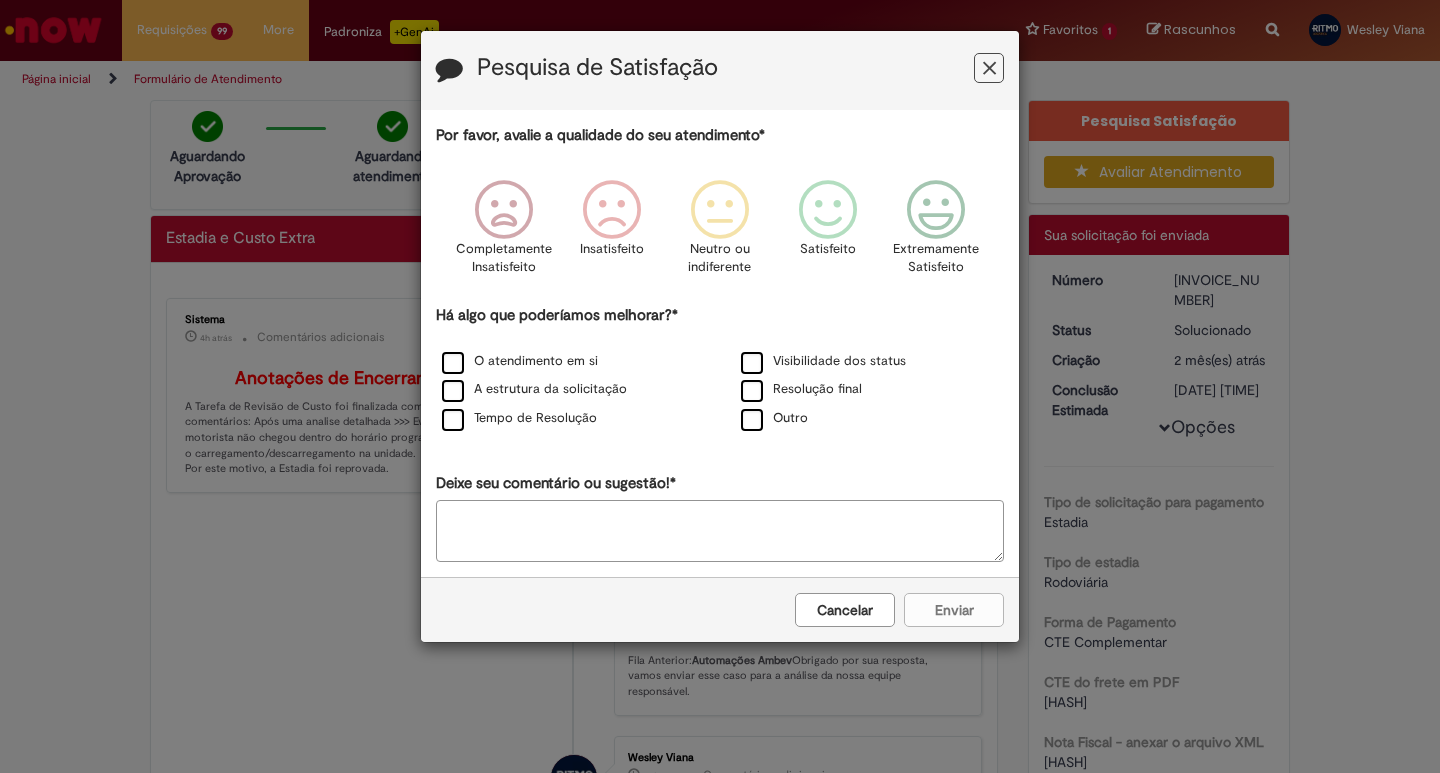 click at bounding box center [989, 68] 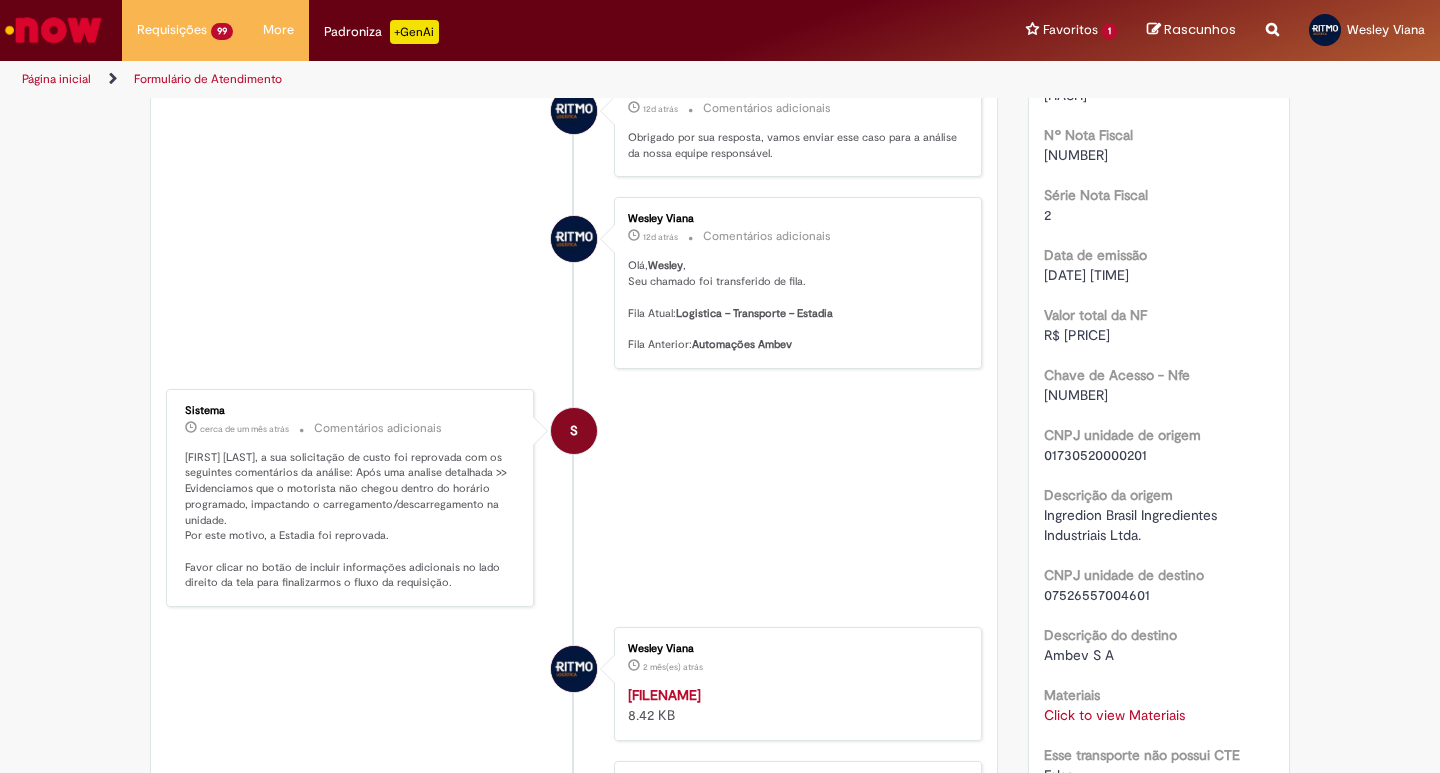 scroll, scrollTop: 833, scrollLeft: 0, axis: vertical 